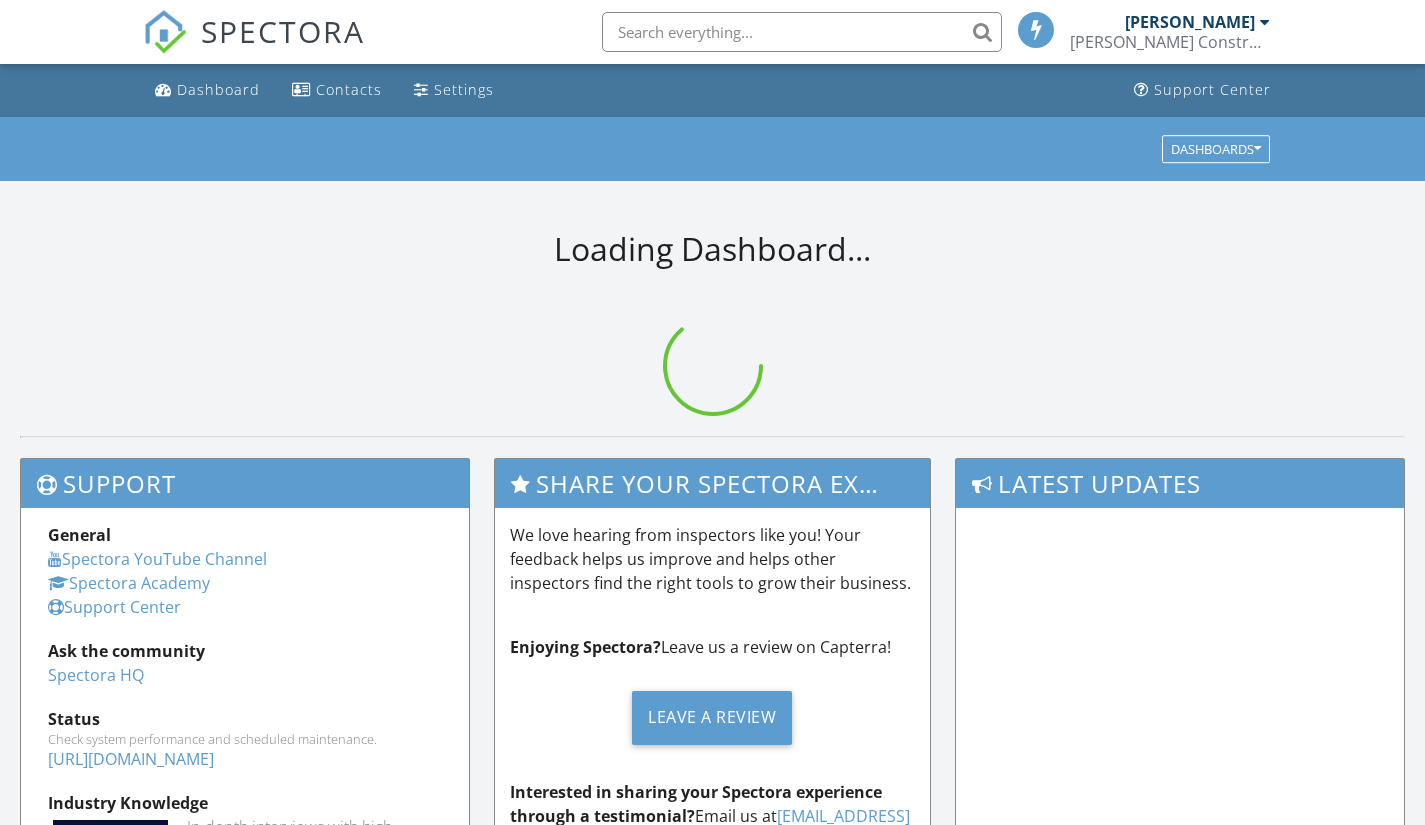 scroll, scrollTop: 0, scrollLeft: 0, axis: both 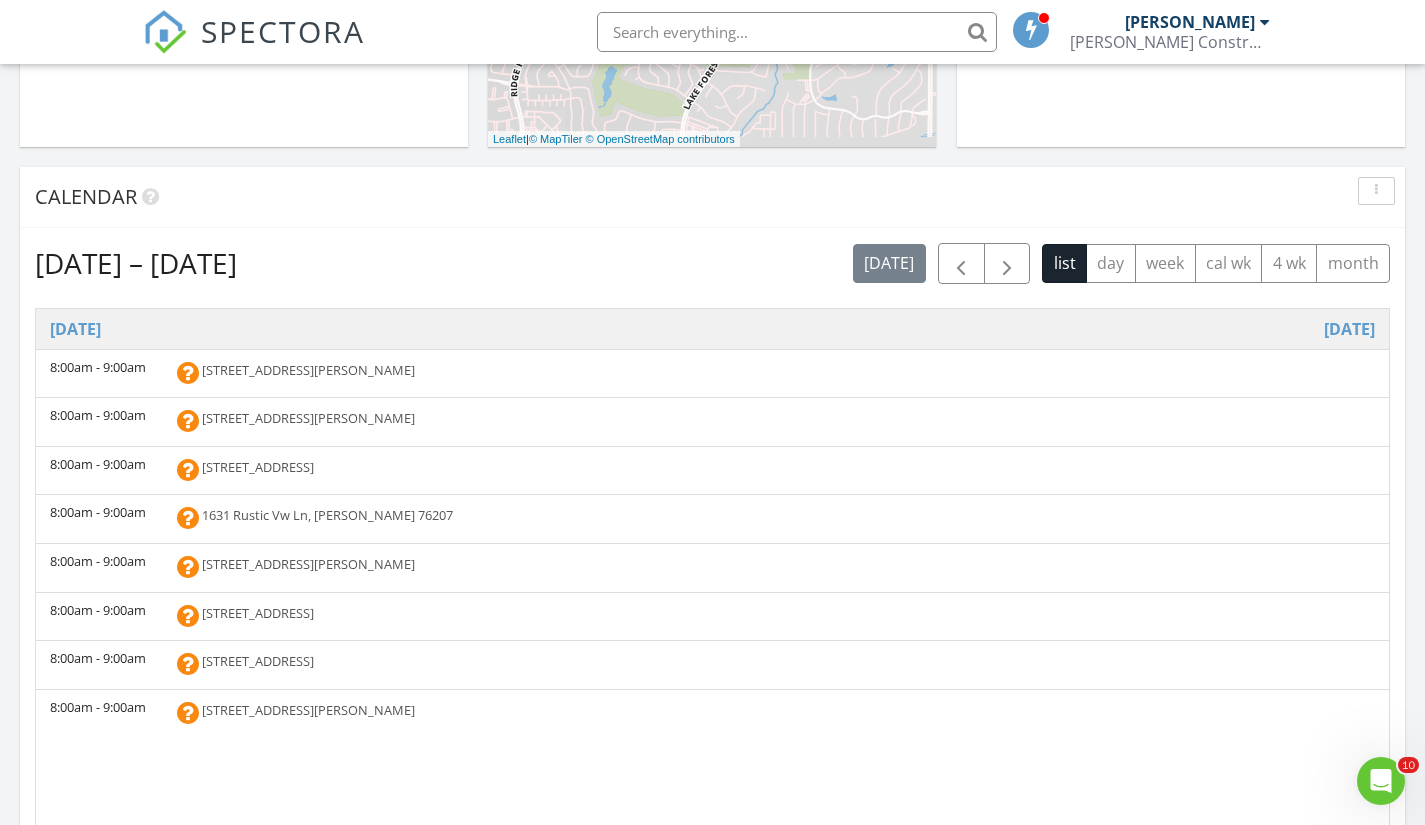 click on "SPECTORA
Yochum Ken
Hanson Construction Consulting
Role:
Inspector
Dashboard
New Inspection
Inspections
Calendar
Contacts
Settings
What's New
Sign Out
Dashboard
Contacts
Settings
Support Center
All schedulers
Refresh
Drafts of appointments that are not yet booked. These automatically clear after 7 days
Refresh
Shows a team calendar of inspections and events.
All Inspectors
Grant Schnitker
Sabian Farhood
Russell Hanson
Yochum Ken
Gaven Edge" at bounding box center (712, 733) 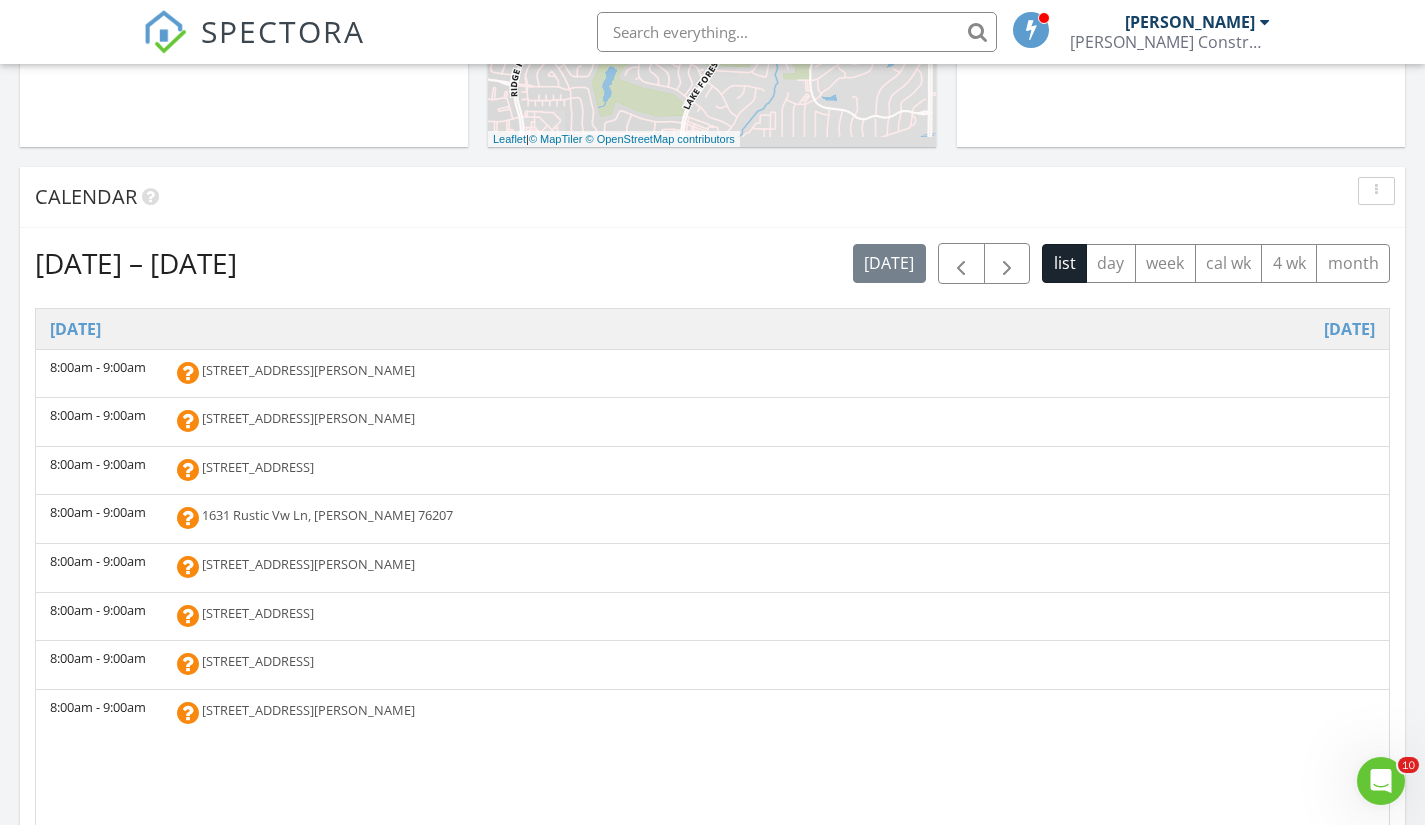 click on "200 Nokota Ln, Leonard 75452" at bounding box center (308, 564) 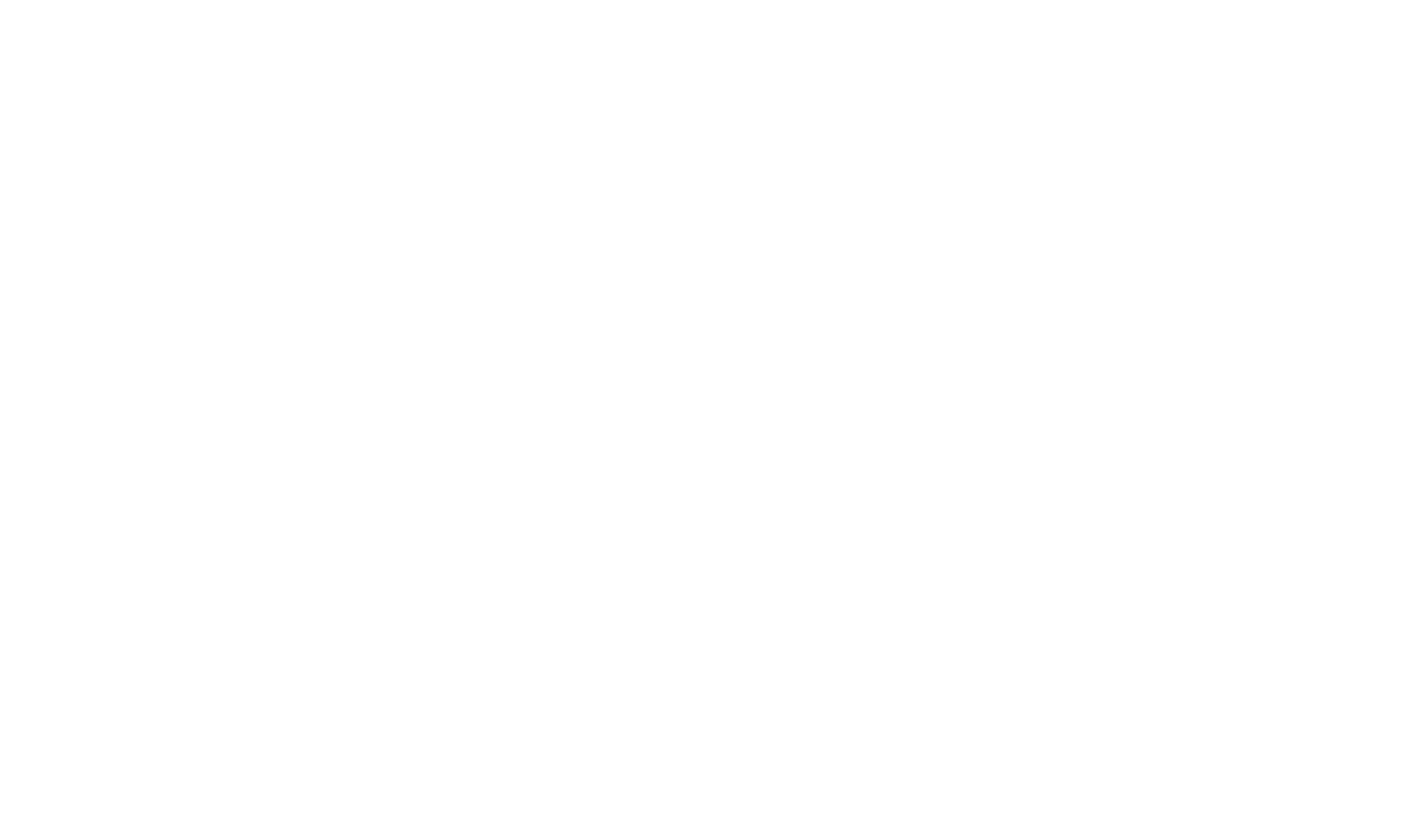 scroll, scrollTop: 0, scrollLeft: 0, axis: both 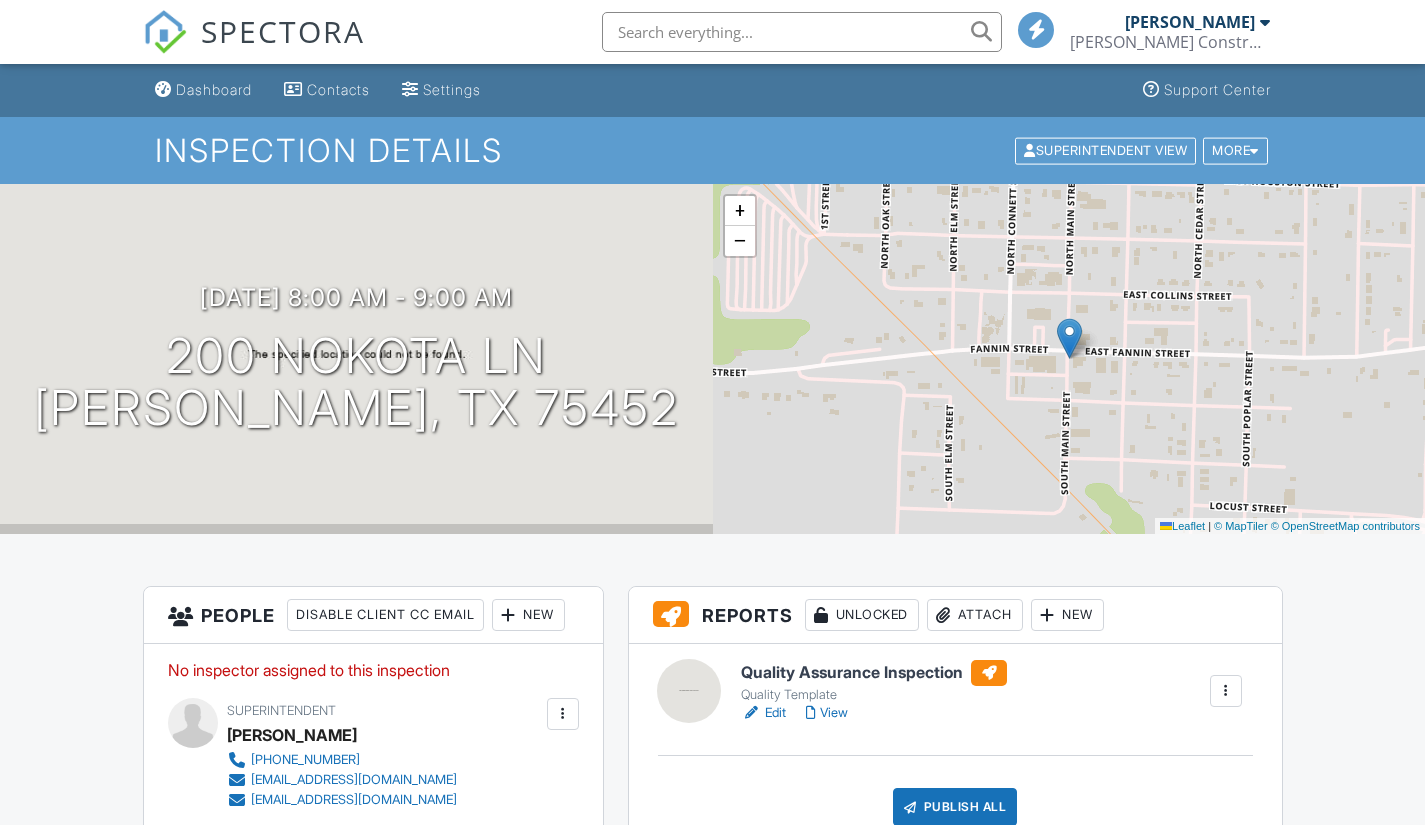 click at bounding box center (509, 615) 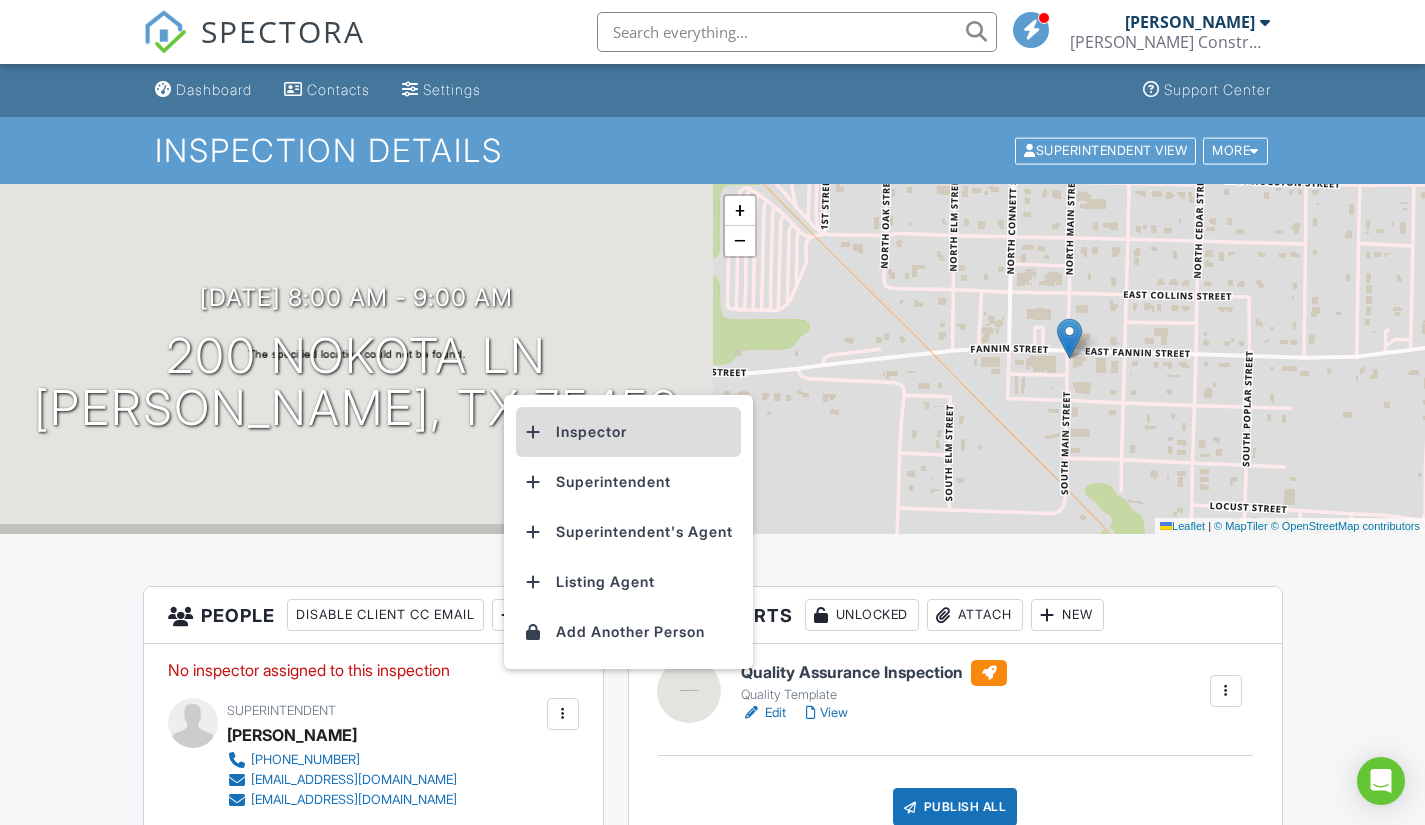 click on "Inspector" at bounding box center [628, 432] 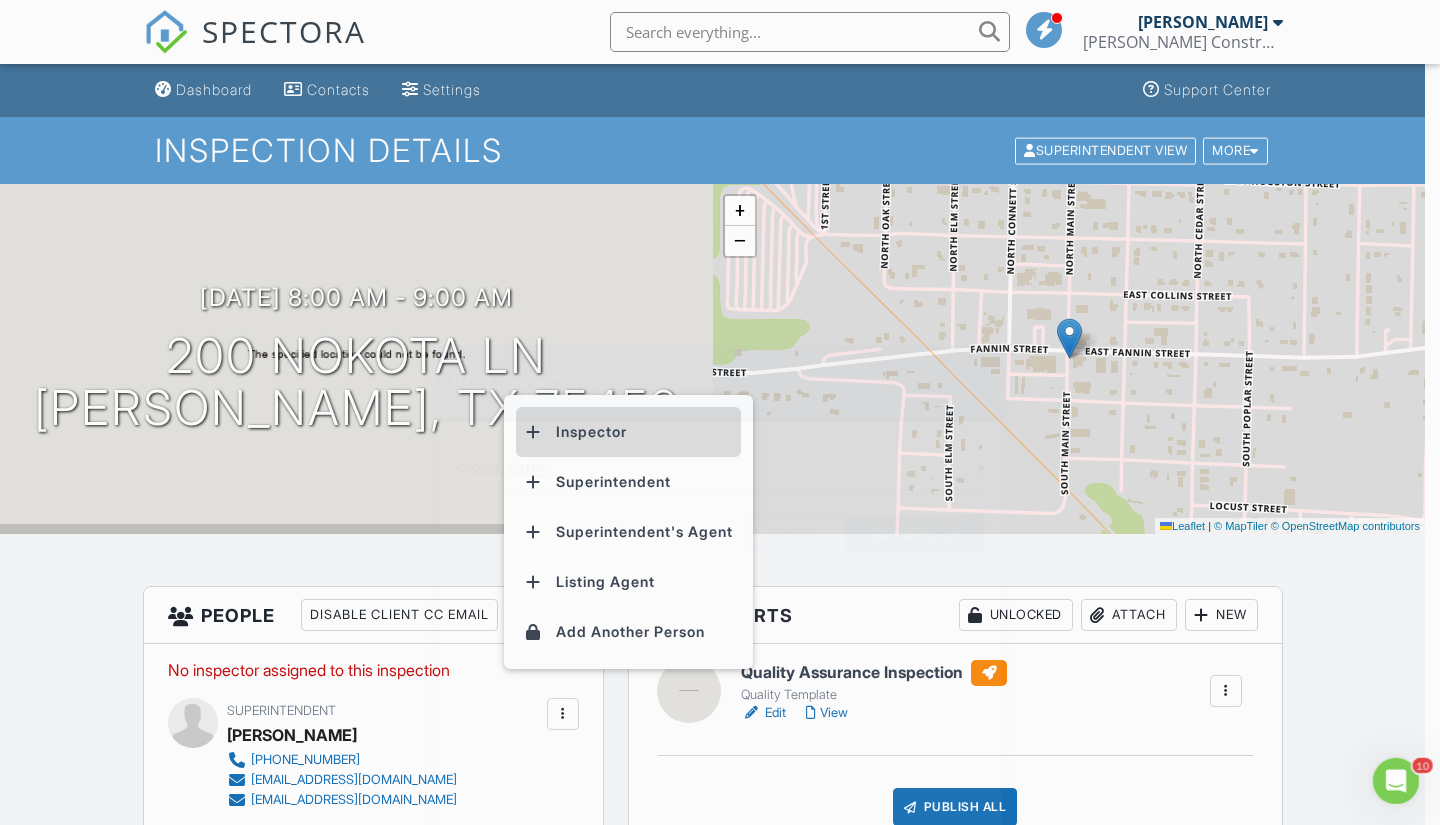 scroll, scrollTop: 0, scrollLeft: 0, axis: both 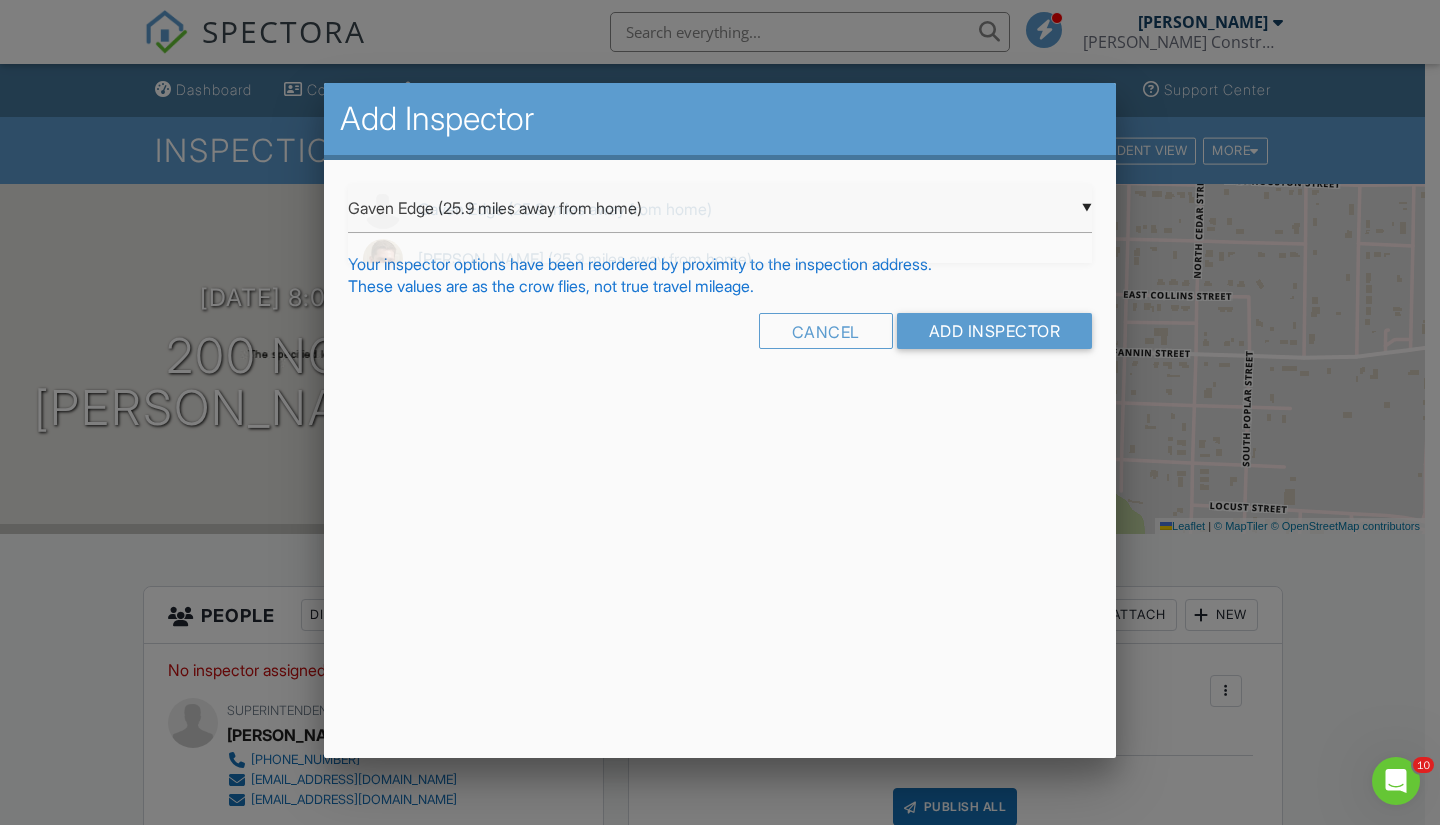 click on "▼ Gaven Edge (25.9 miles away from home) Gaven Edge (25.9 miles away from home) Russell Hanson (25.9 miles away from home) Ben Hanson (25.9 miles away from home) Sabian Farhood (25.9 miles away from home) Grant Schnitker (25.9 miles away from home) Yochum Ken (25.9 miles away from home) Gaven Edge (25.9 miles away from home) Russell Hanson (25.9 miles away from home) Ben Hanson (25.9 miles away from home) Sabian Farhood (25.9 miles away from home) Grant Schnitker (25.9 miles away from home) Yochum Ken (25.9 miles away from home)" at bounding box center (720, 208) 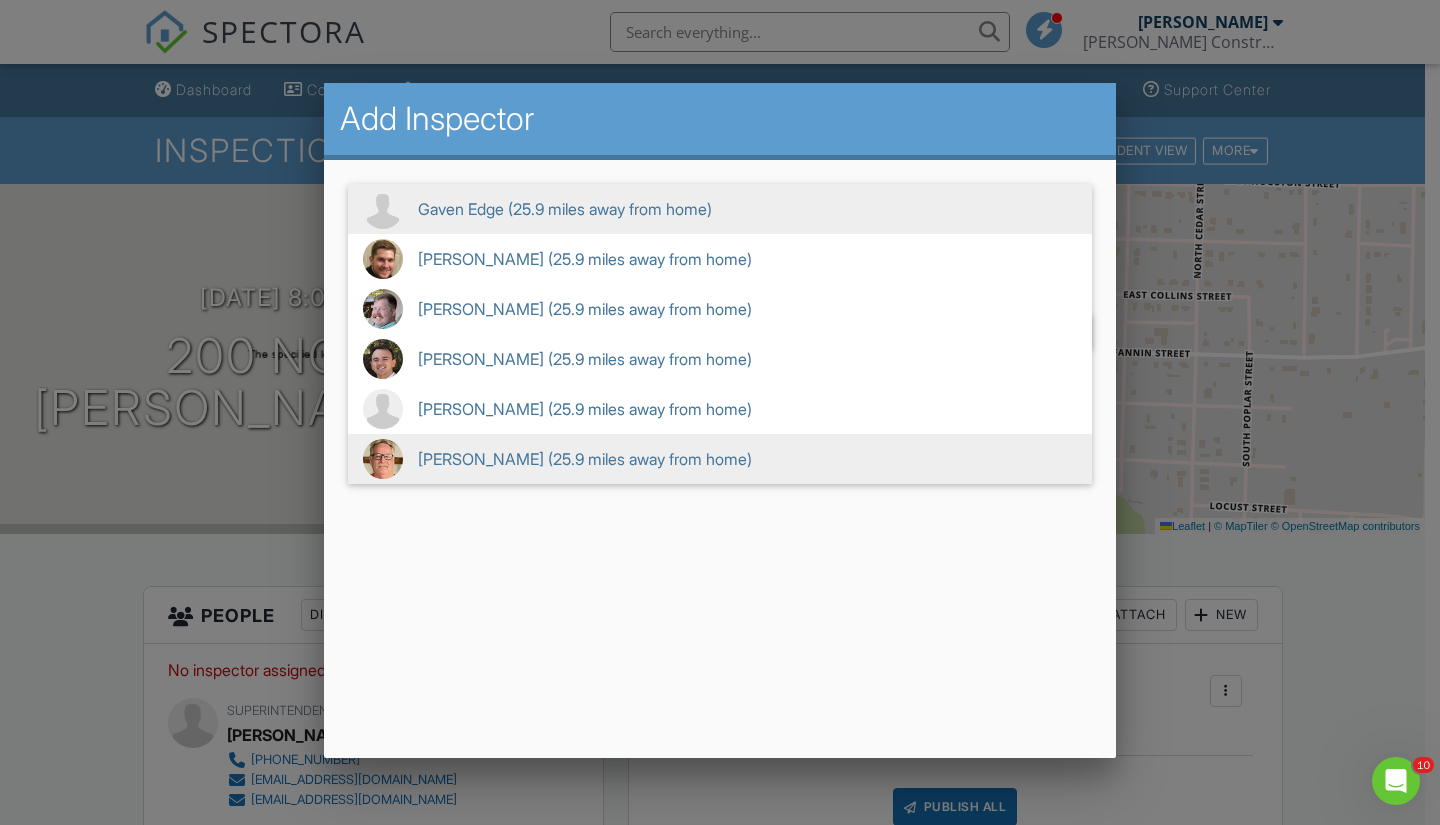 click on "Yochum Ken (25.9 miles away from home)" at bounding box center [720, 459] 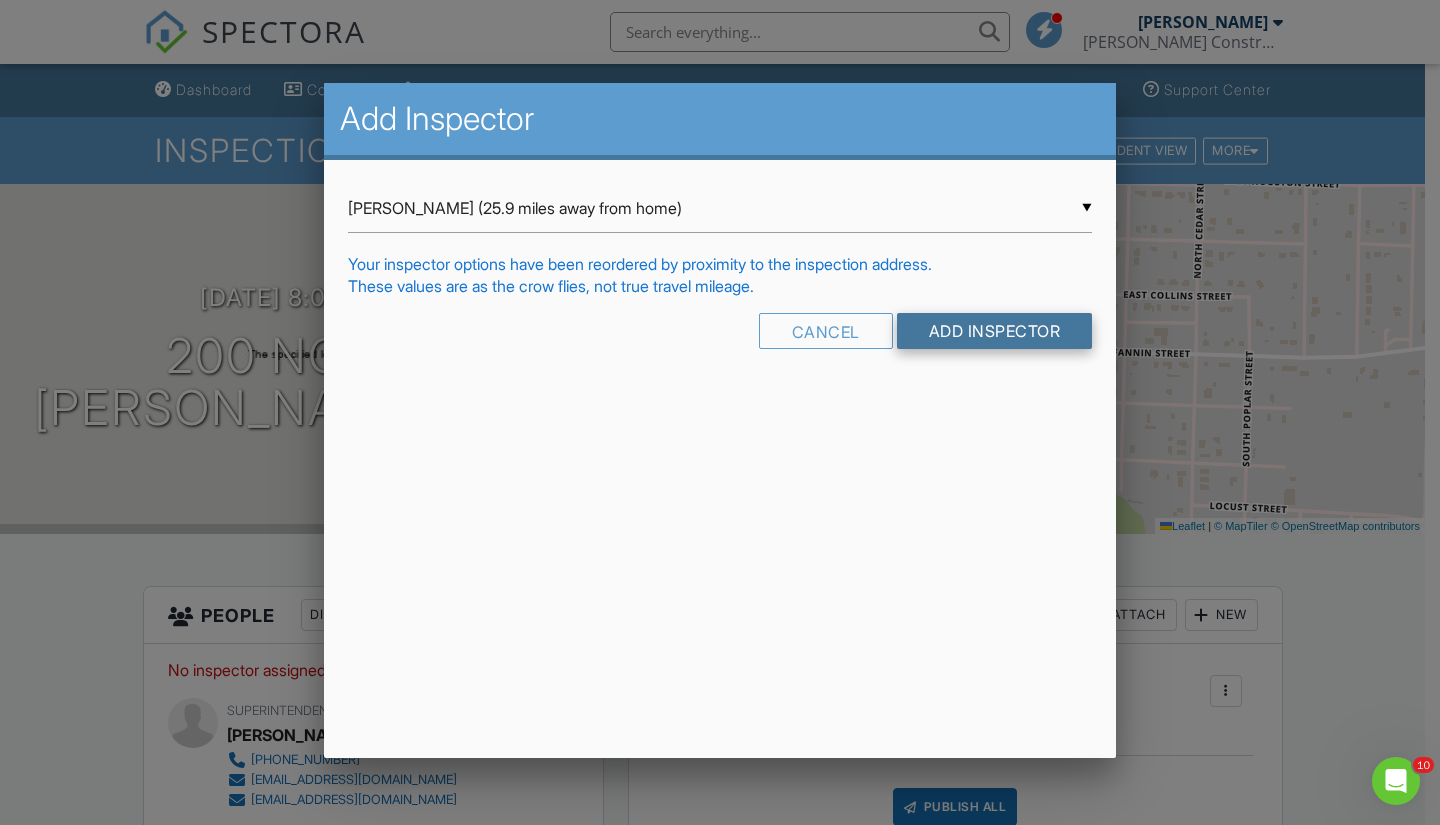 click on "Add Inspector" at bounding box center [995, 331] 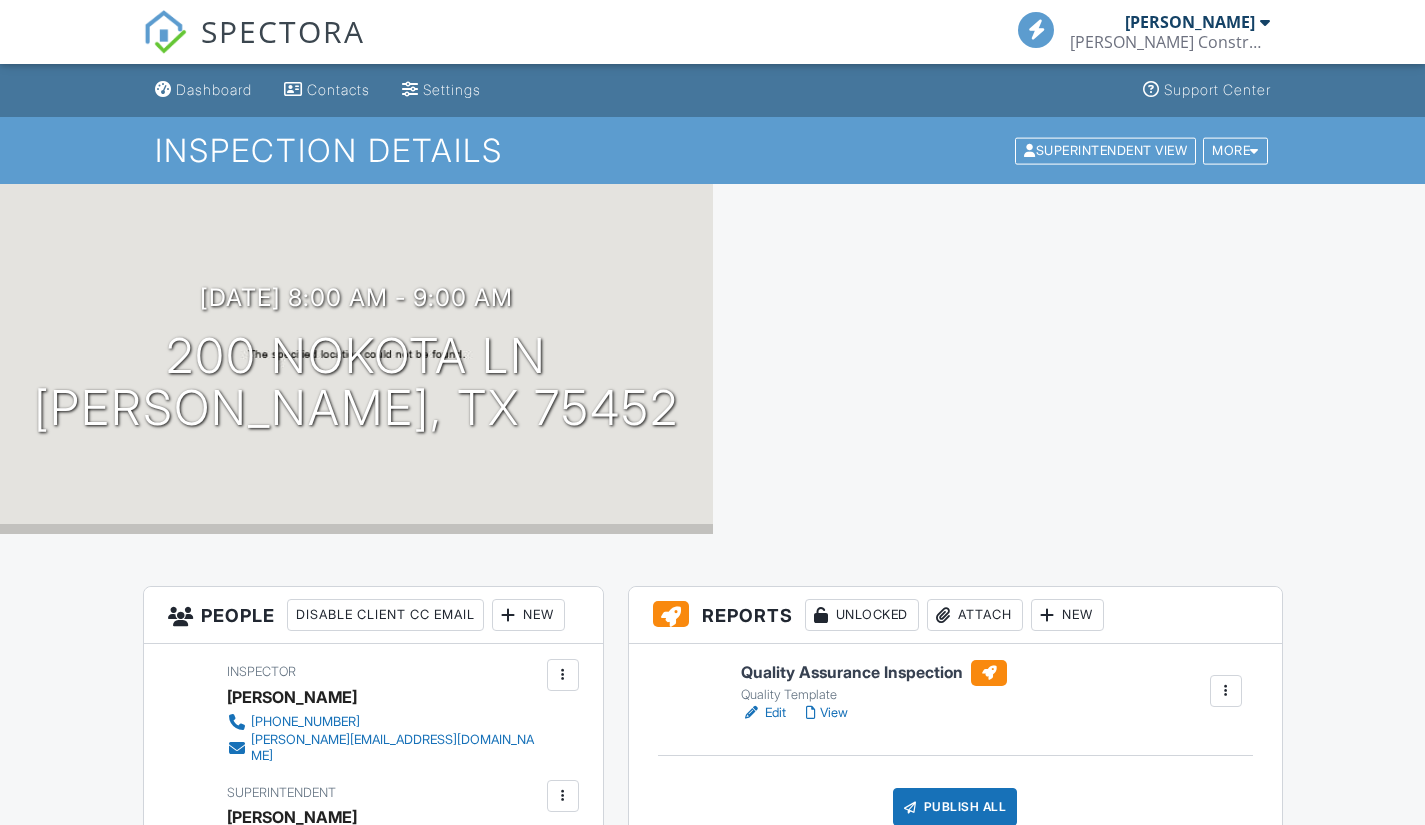 scroll, scrollTop: 0, scrollLeft: 0, axis: both 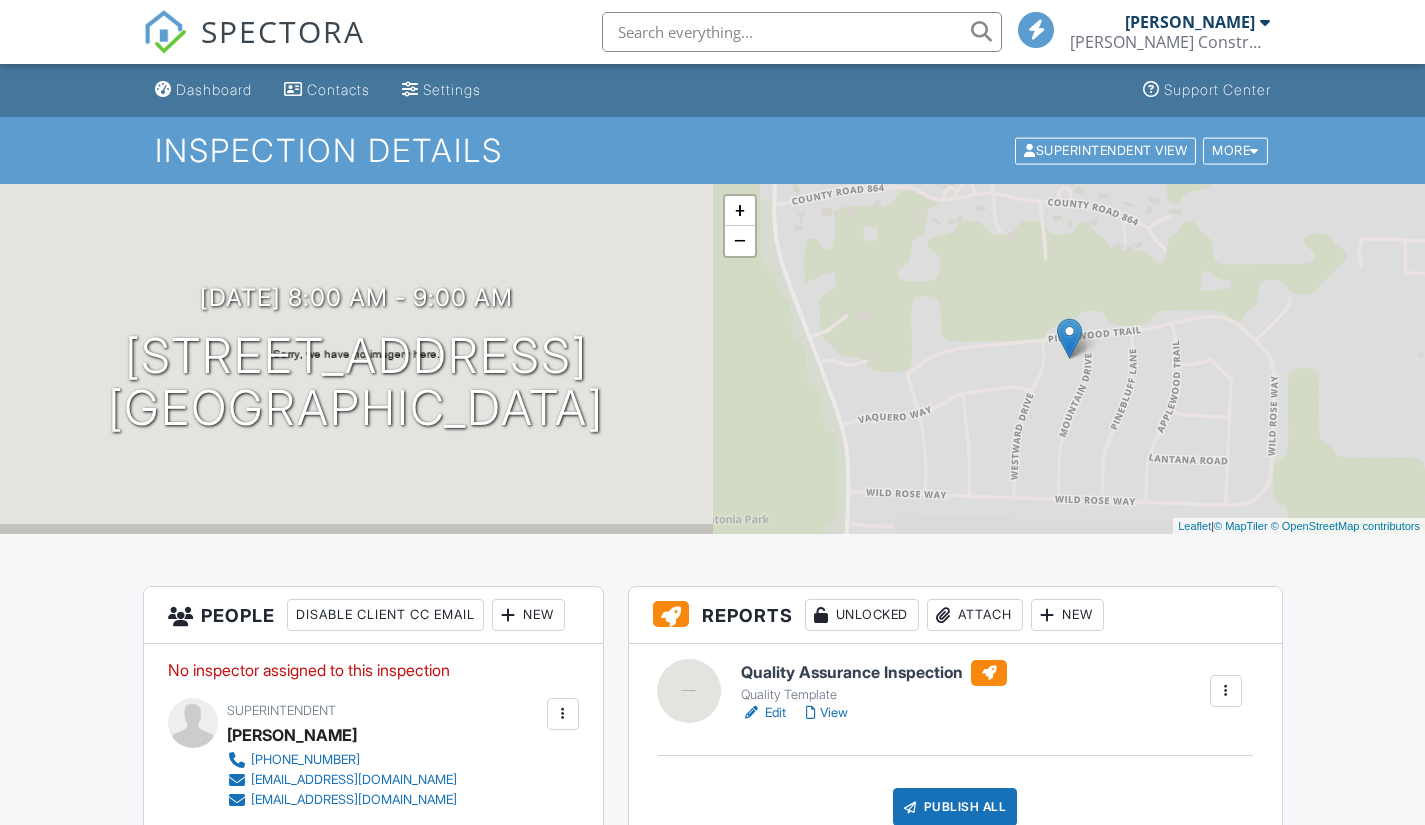 click on "New" at bounding box center (528, 615) 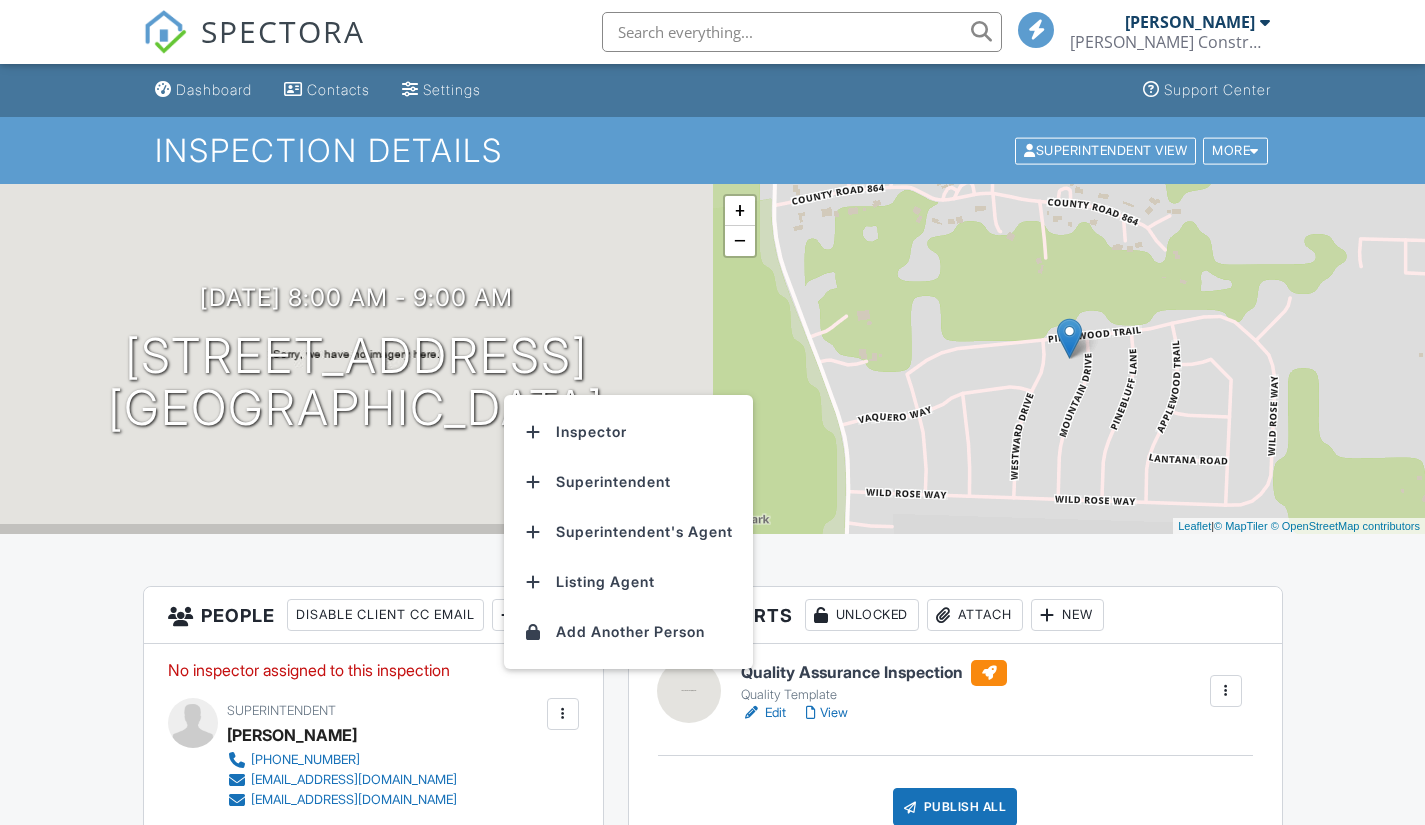 scroll, scrollTop: 0, scrollLeft: 0, axis: both 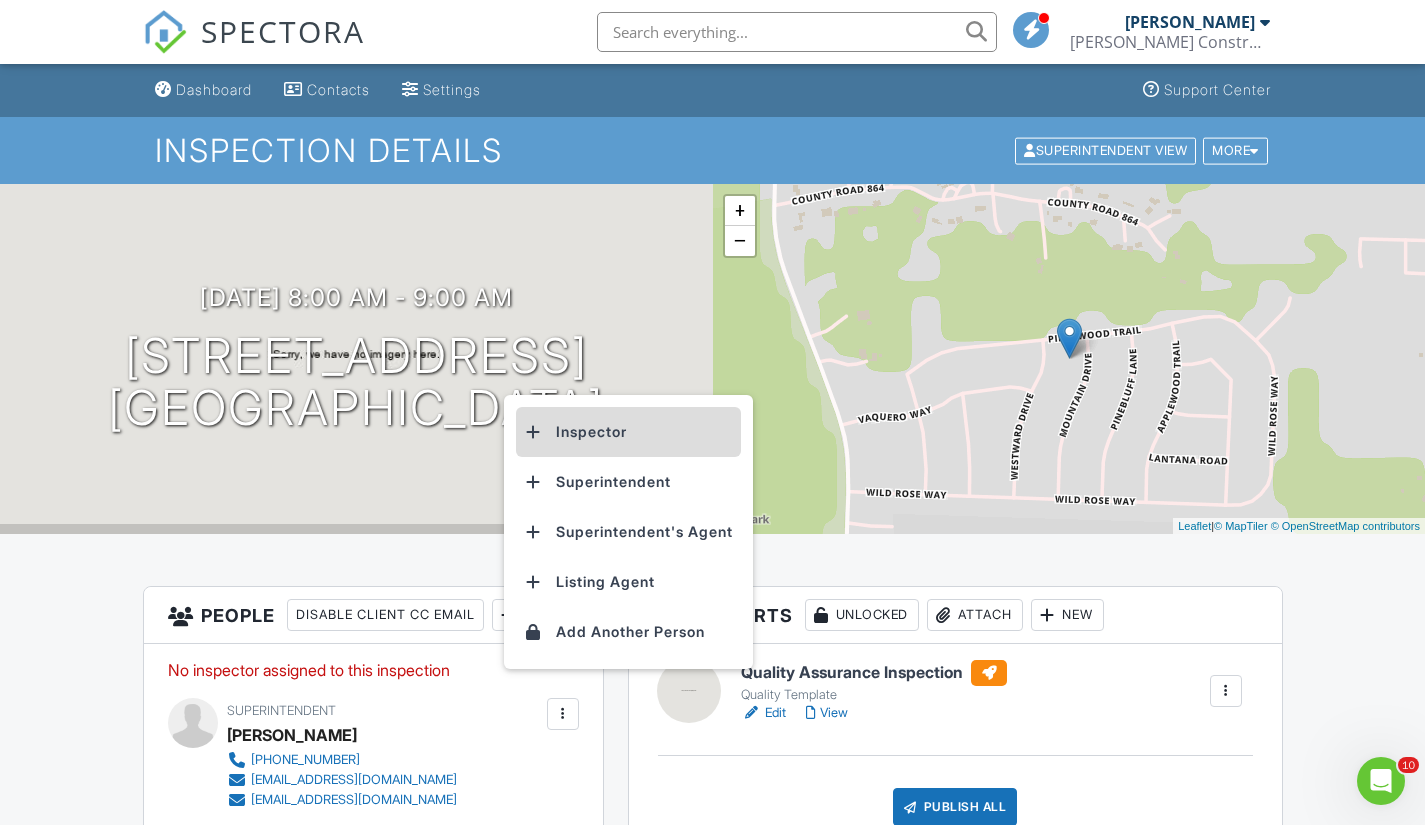 click on "Inspector" at bounding box center (628, 432) 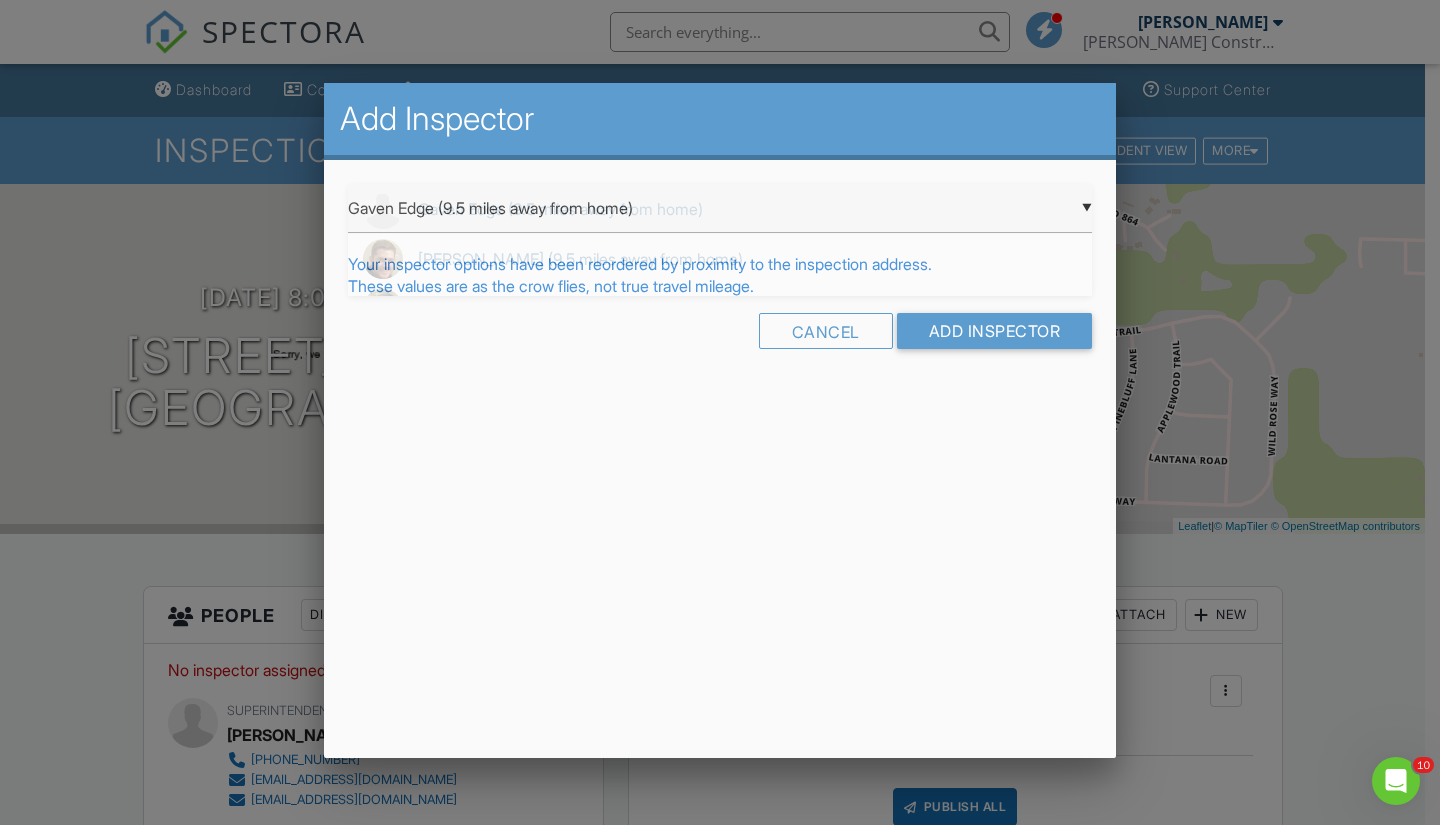 click on "▼ Gaven Edge (9.5 miles away from home) Gaven Edge (9.5 miles away from home) Russell Hanson (9.5 miles away from home) Ben Hanson (9.5 miles away from home) Sabian Farhood (9.5 miles away from home) Grant Schnitker (9.5 miles away from home) Yochum Ken (23.9 miles away from last job) Gaven Edge (9.5 miles away from home) Russell Hanson (9.5 miles away from home) Ben Hanson (9.5 miles away from home) Sabian Farhood (9.5 miles away from home) Grant Schnitker (9.5 miles away from home) Yochum Ken (23.9 miles away from last job)" at bounding box center (720, 208) 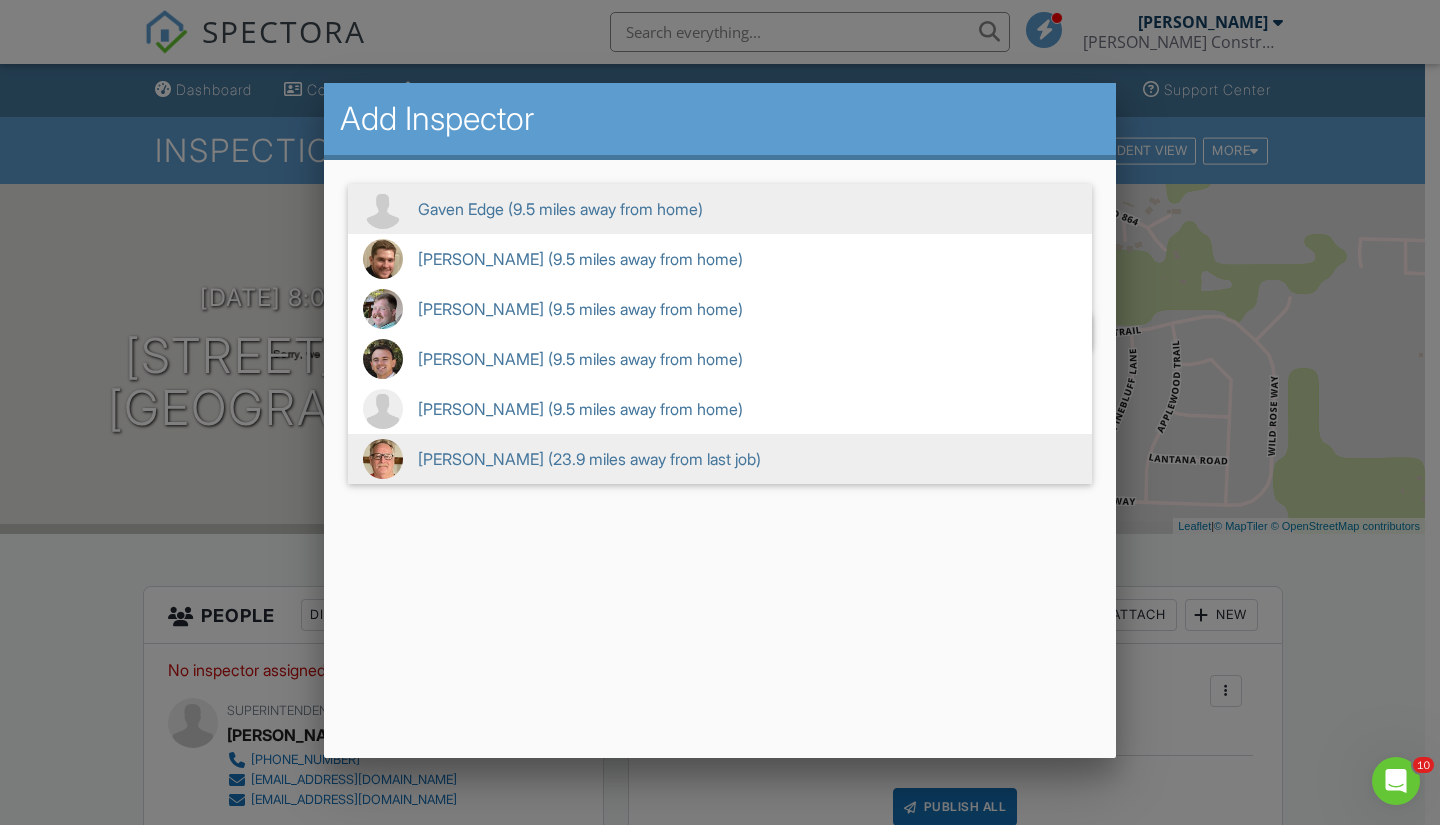 click on "Yochum Ken (23.9 miles away from last job)" at bounding box center (720, 459) 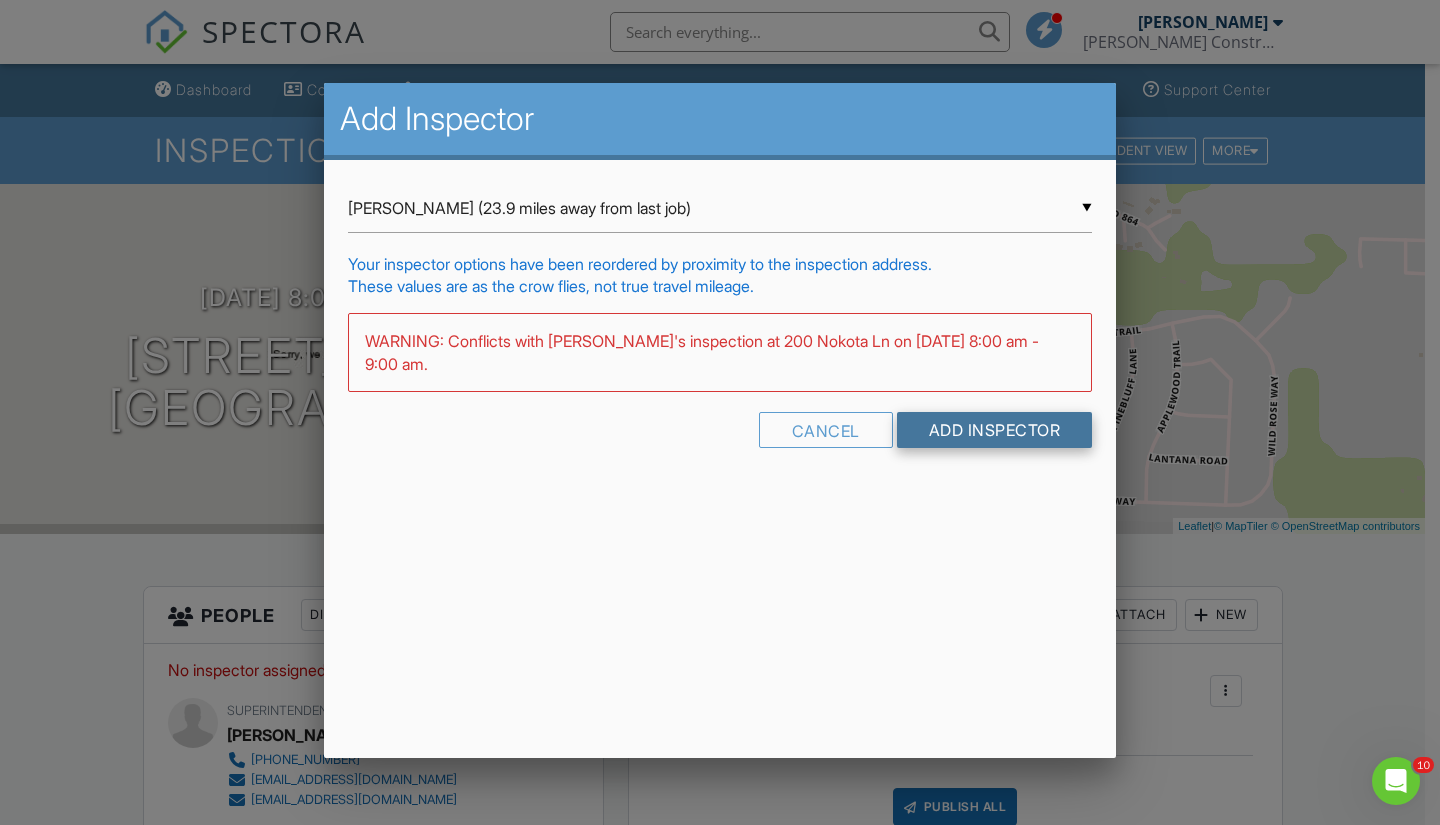 click on "Add Inspector" at bounding box center (995, 430) 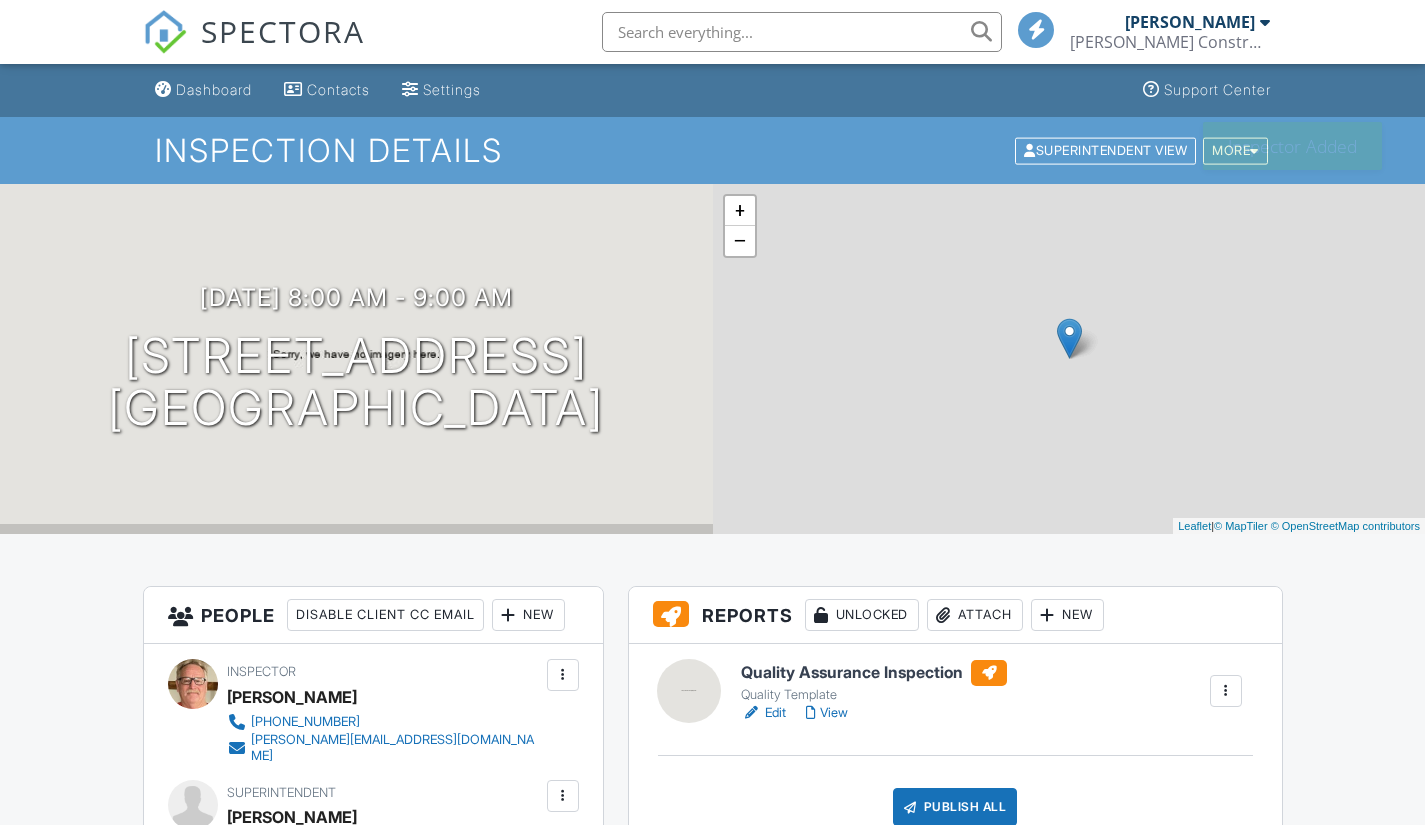 scroll, scrollTop: 0, scrollLeft: 0, axis: both 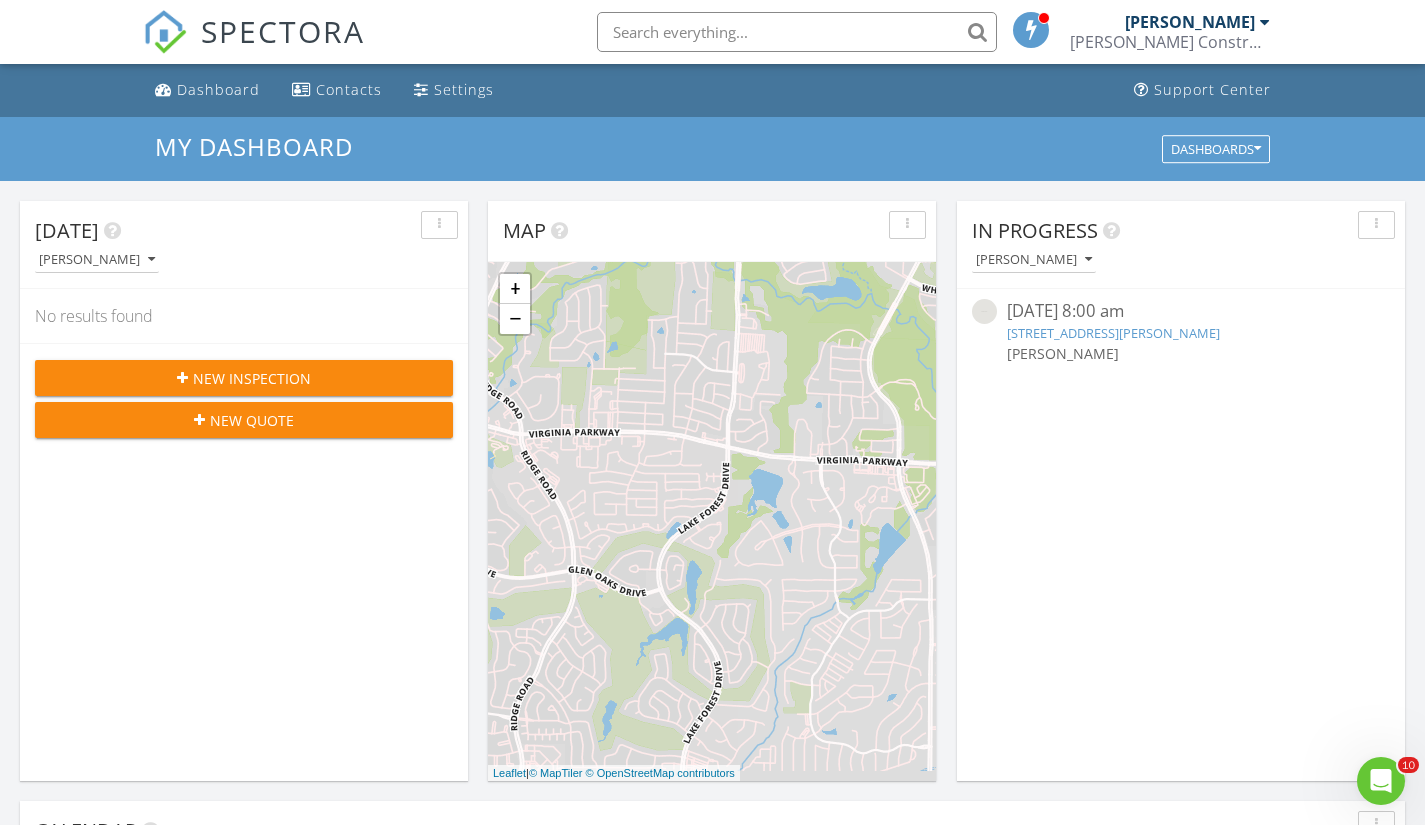 click at bounding box center (439, 225) 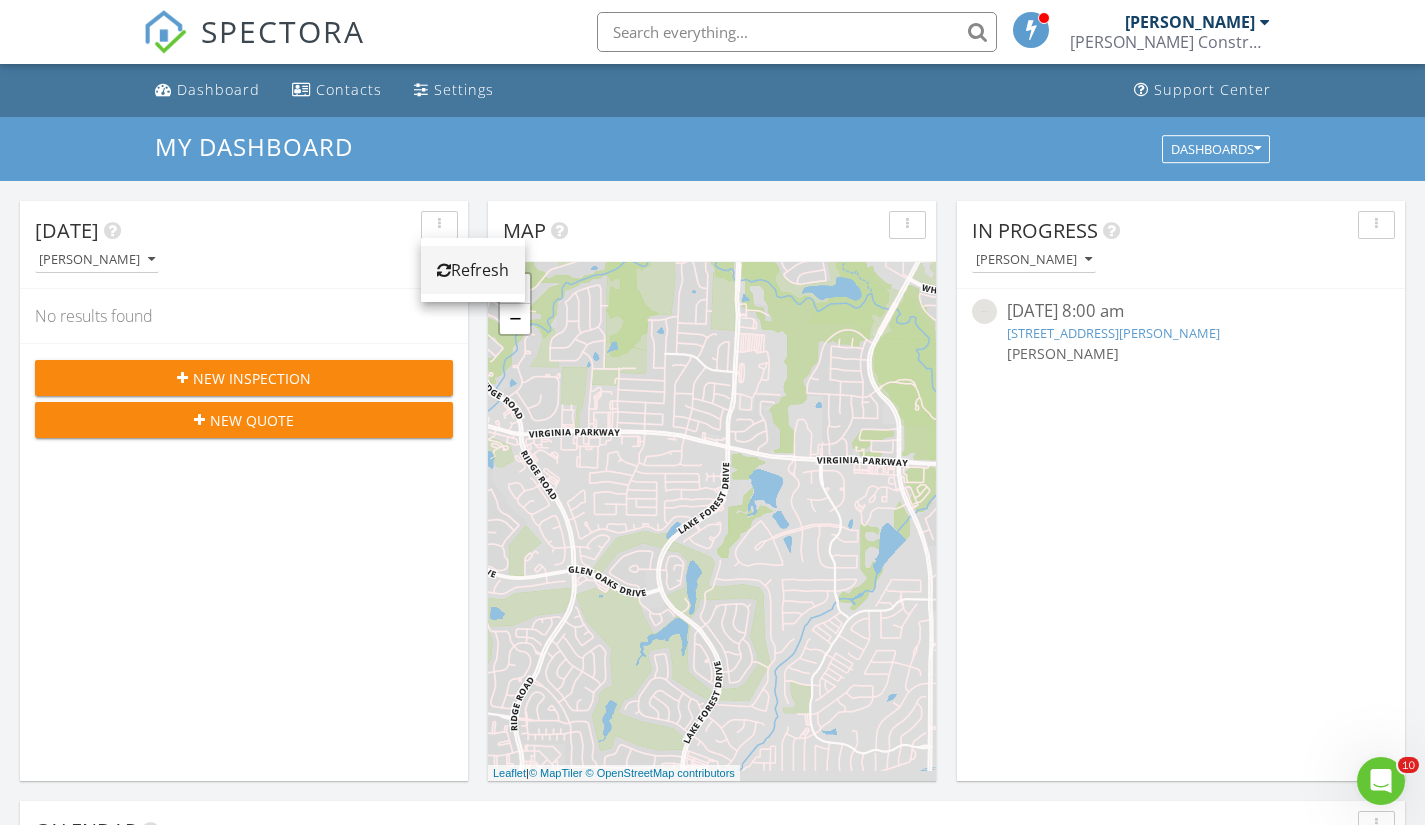 click on "Refresh" at bounding box center [473, 270] 